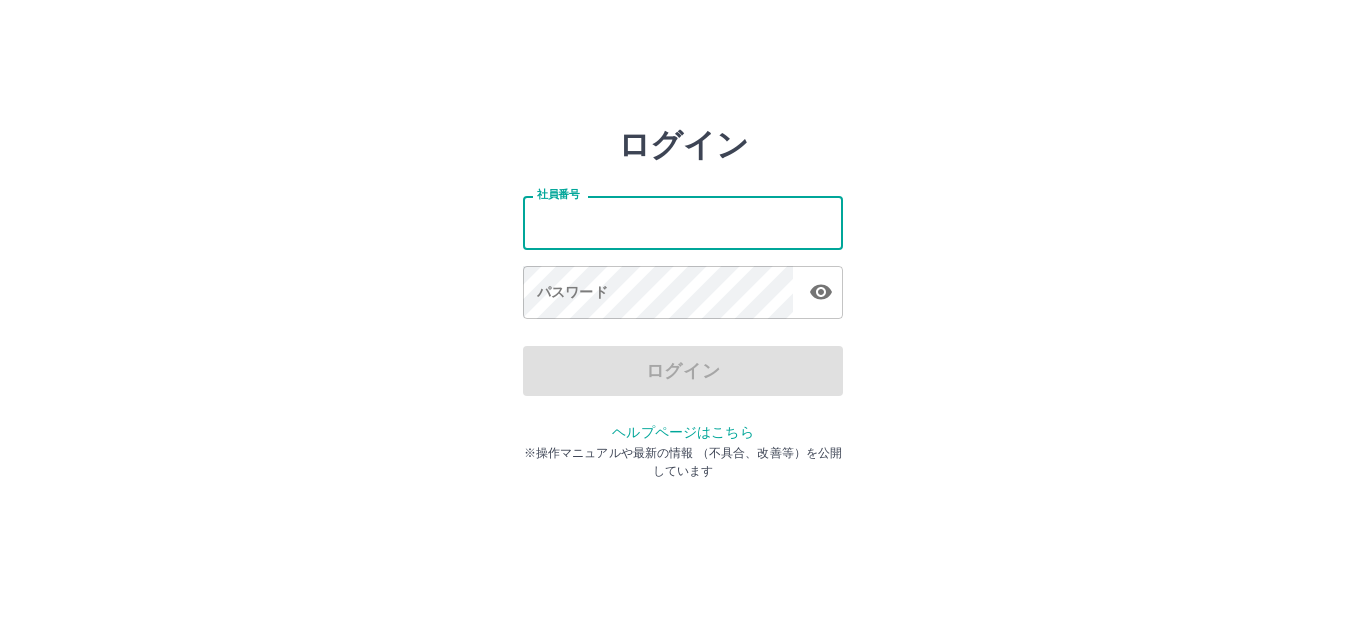 scroll, scrollTop: 0, scrollLeft: 0, axis: both 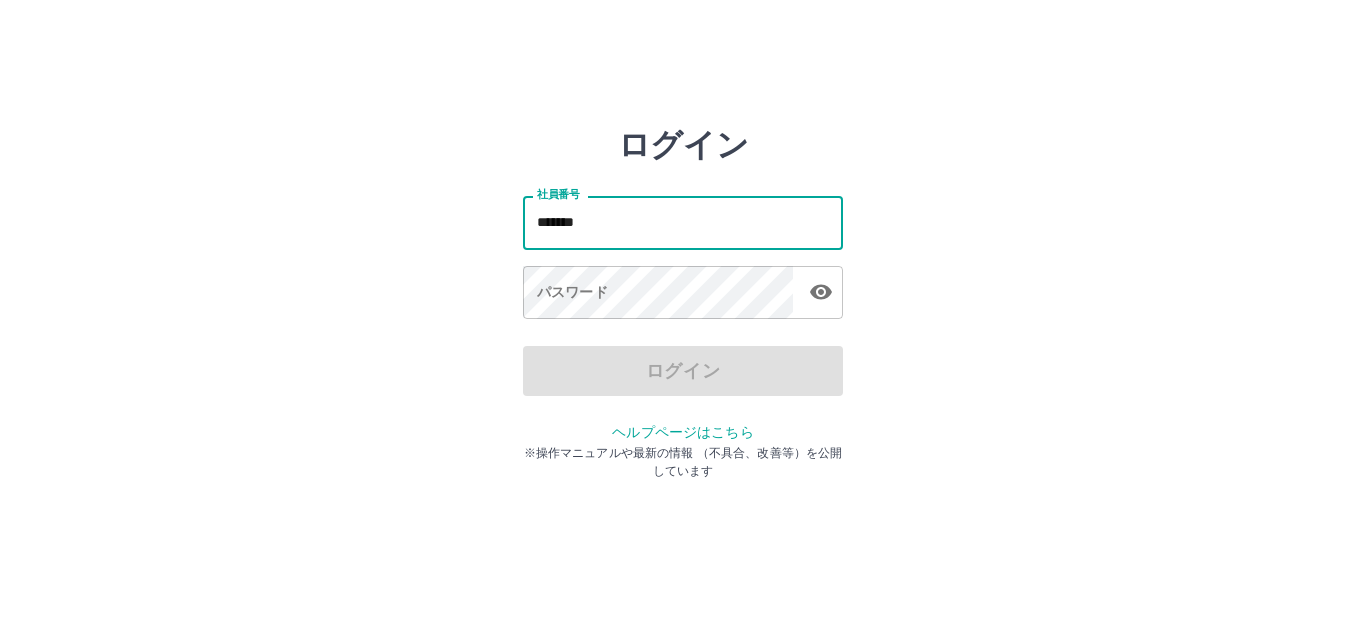 type on "*******" 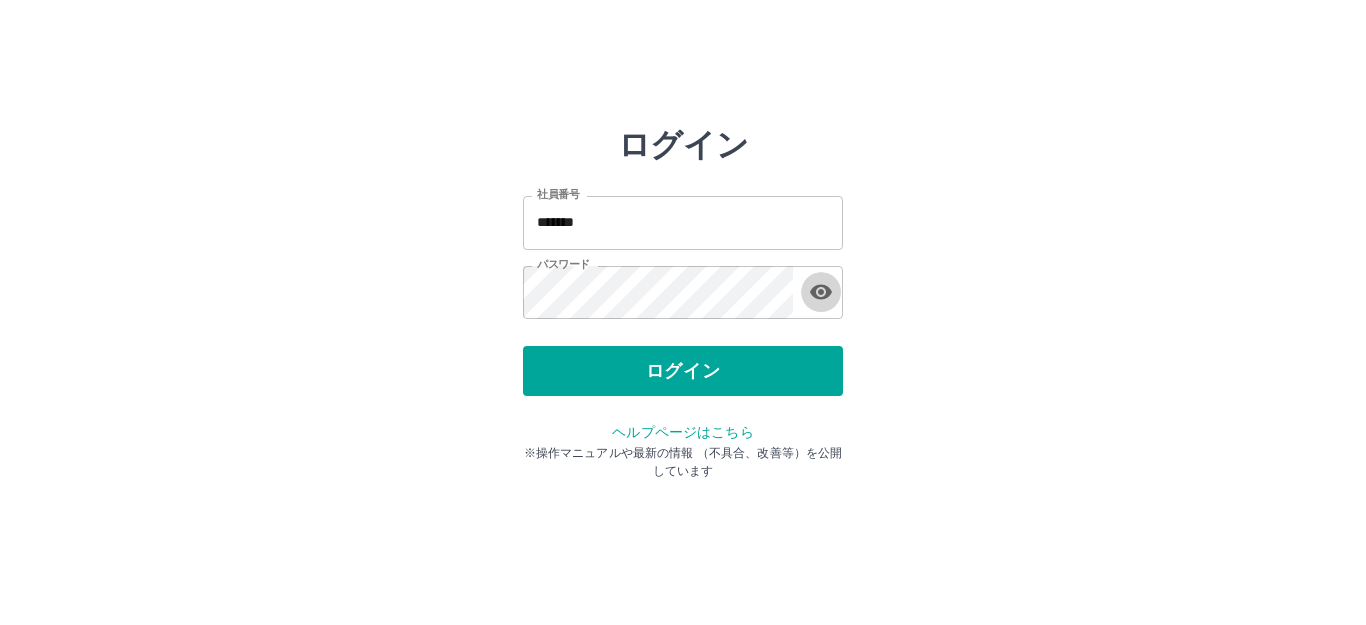 type 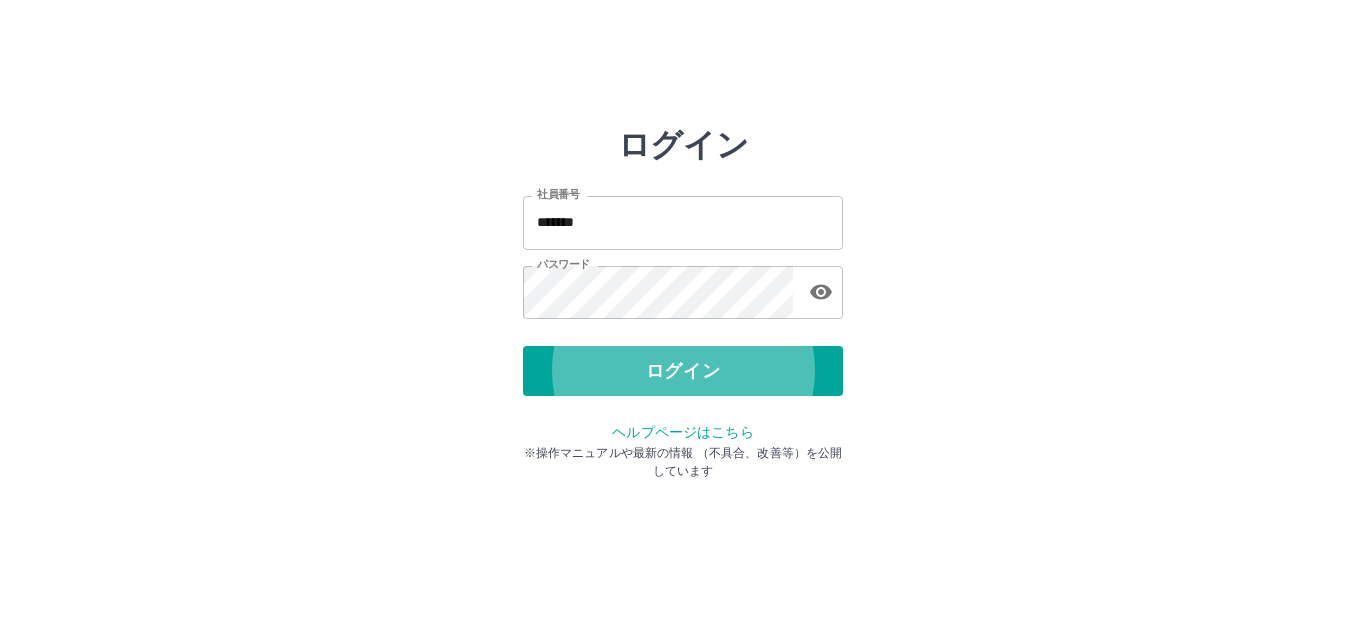 click on "ログイン" at bounding box center (683, 371) 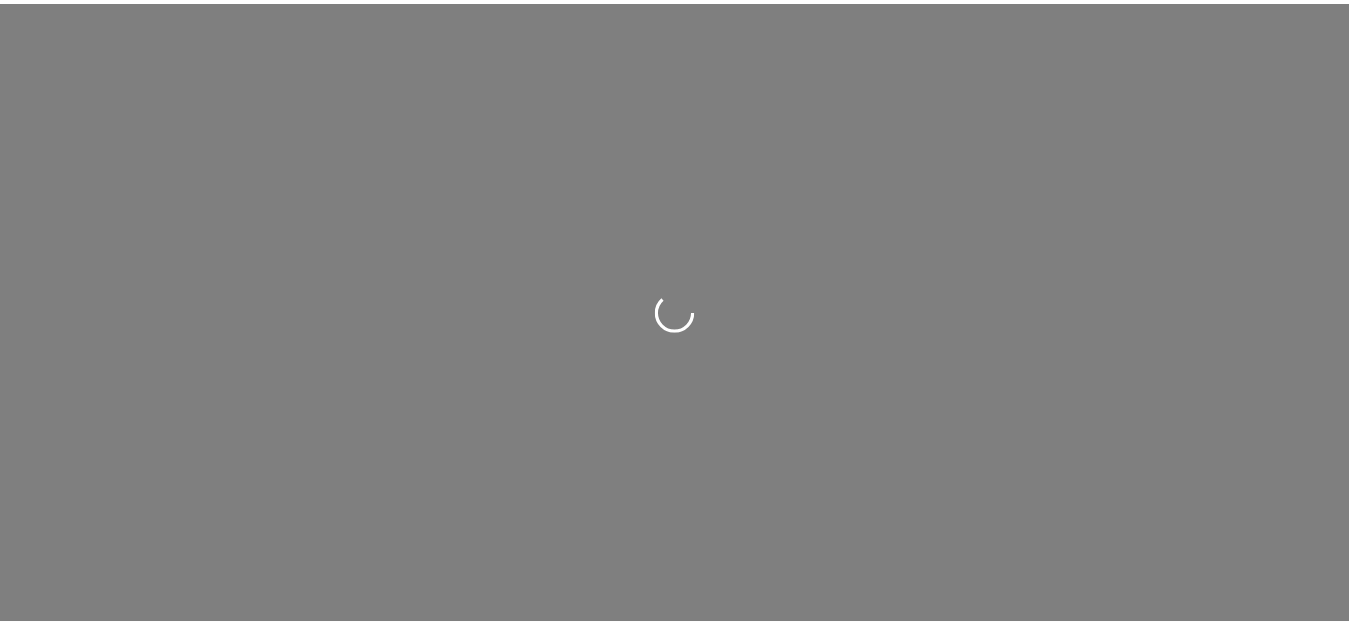 scroll, scrollTop: 0, scrollLeft: 0, axis: both 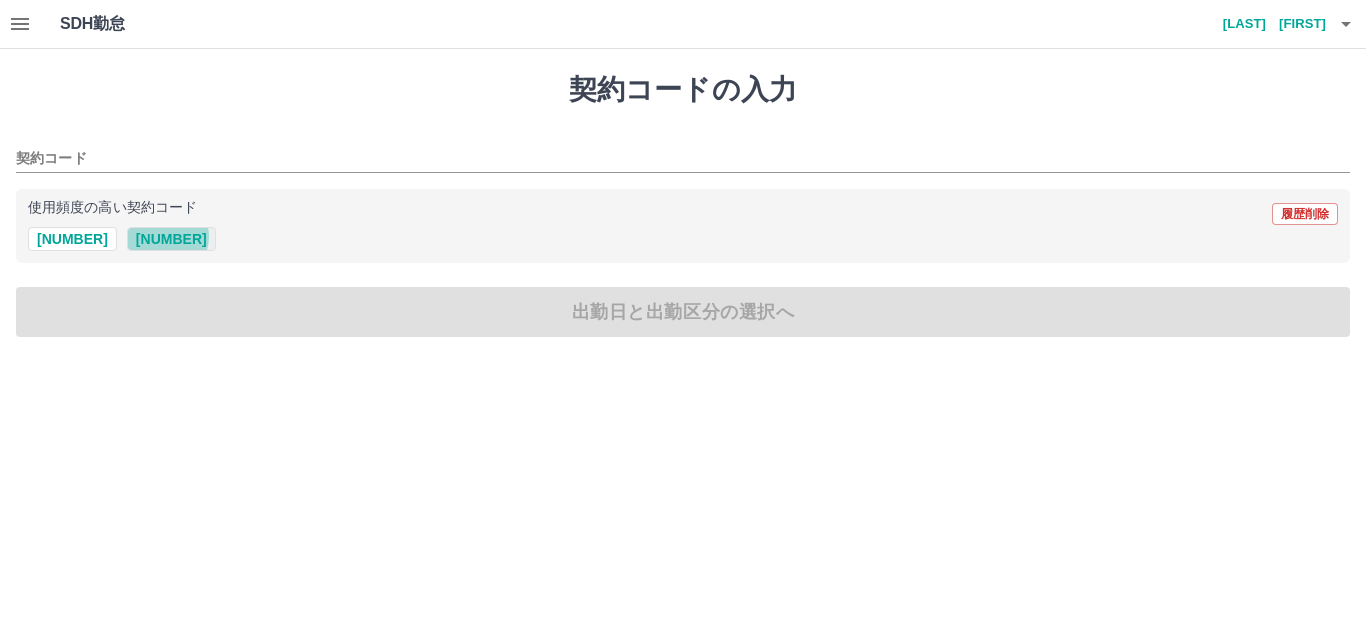 click on "[NUMBER]" at bounding box center [171, 239] 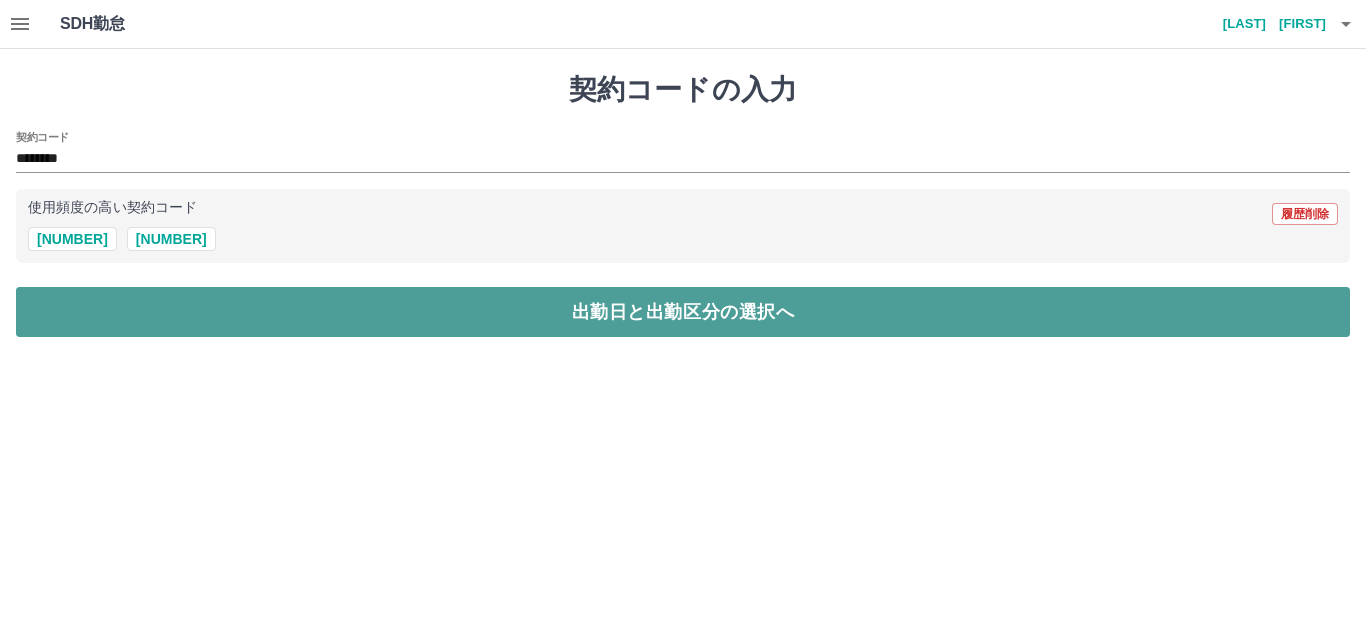 click on "出勤日と出勤区分の選択へ" at bounding box center (683, 312) 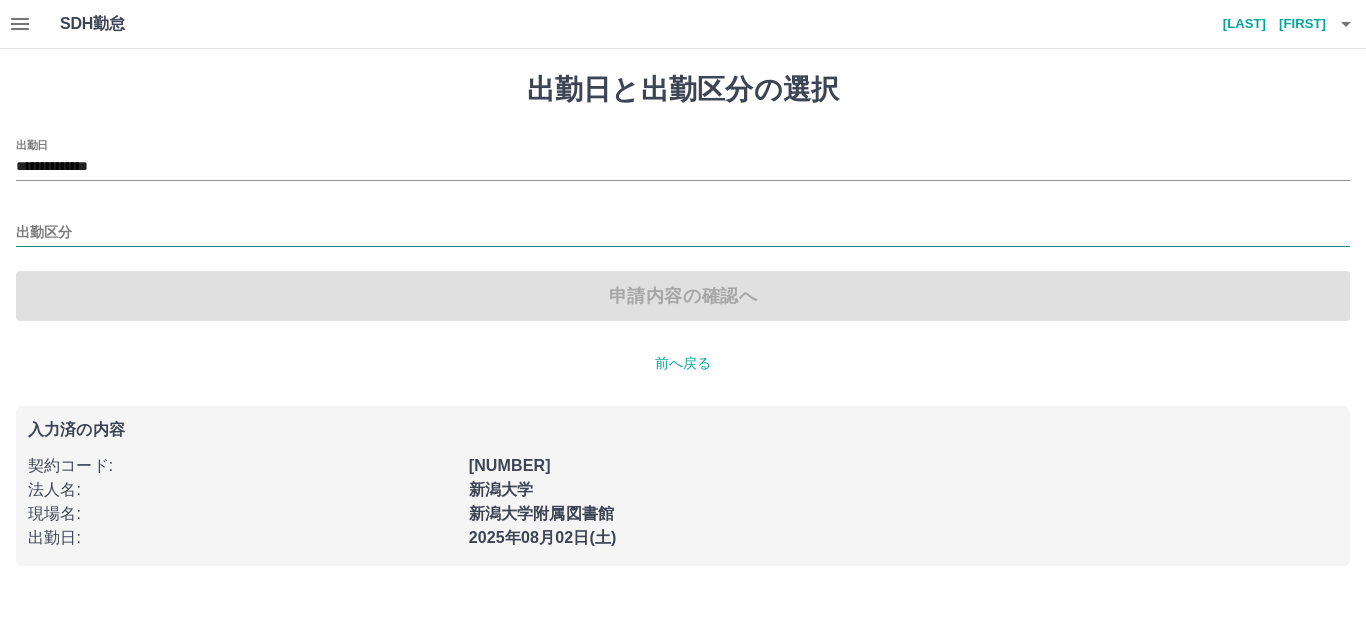 click on "出勤区分" at bounding box center [683, 233] 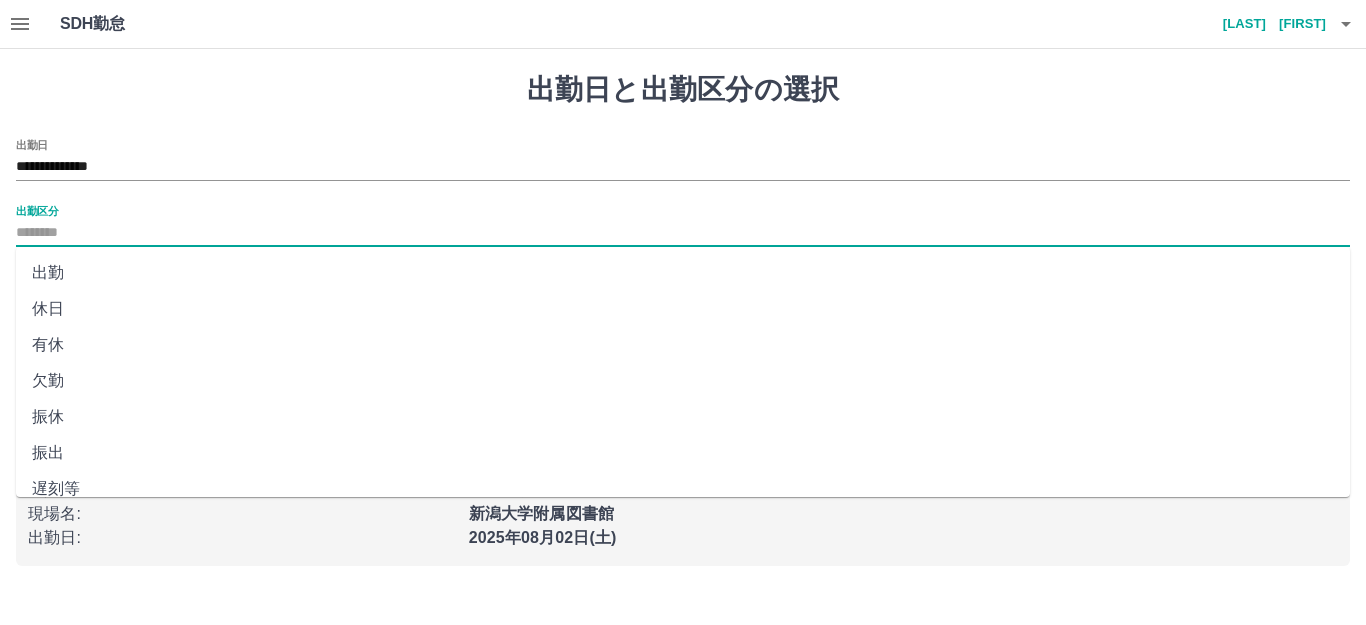click on "出勤" at bounding box center (683, 273) 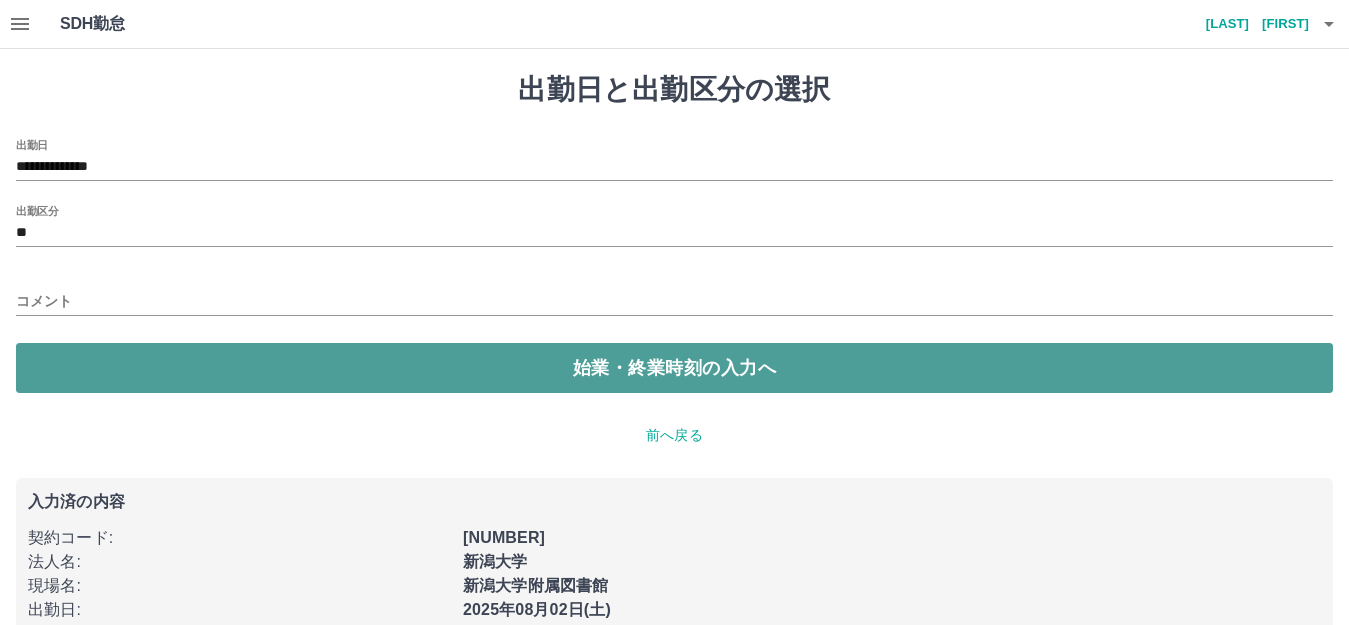 click on "始業・終業時刻の入力へ" at bounding box center [674, 368] 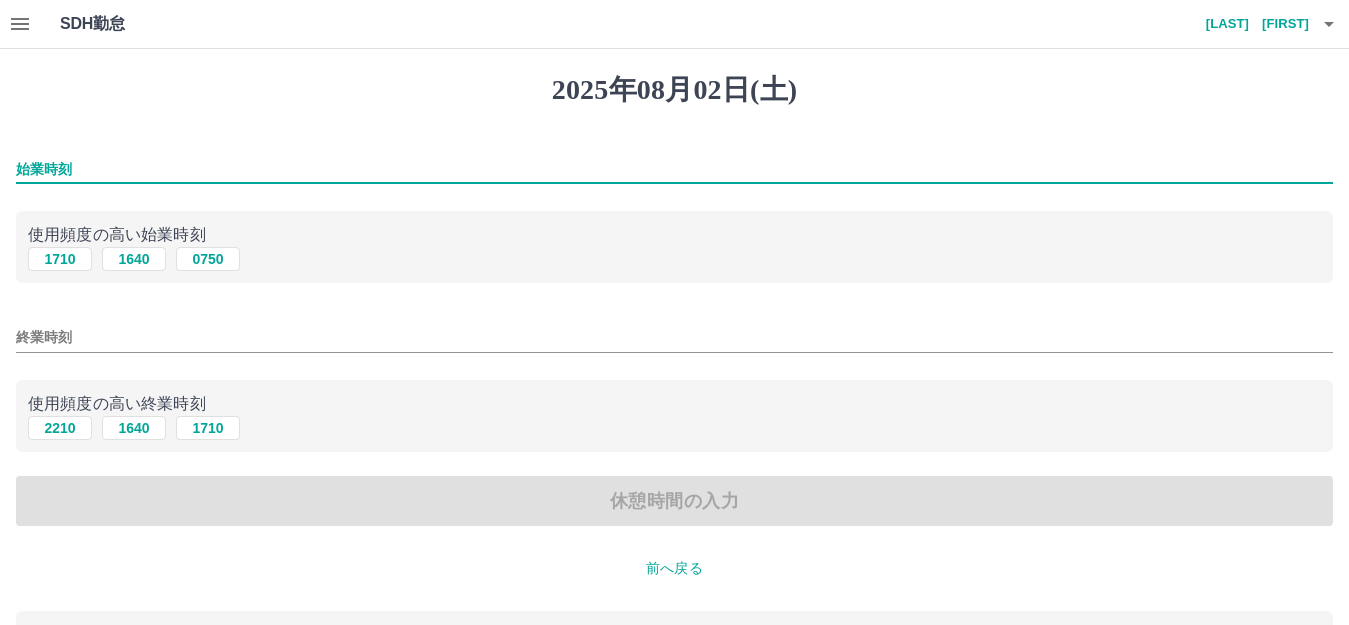 click on "始業時刻" at bounding box center (674, 169) 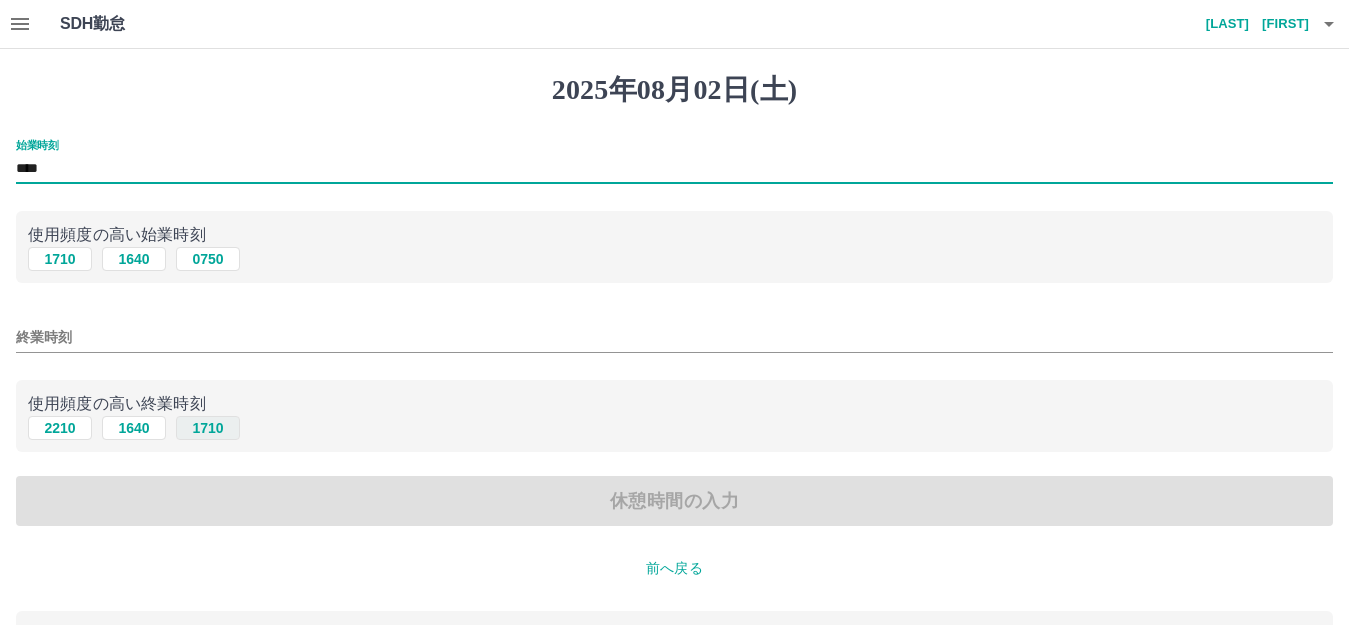 click on "1710" at bounding box center (208, 428) 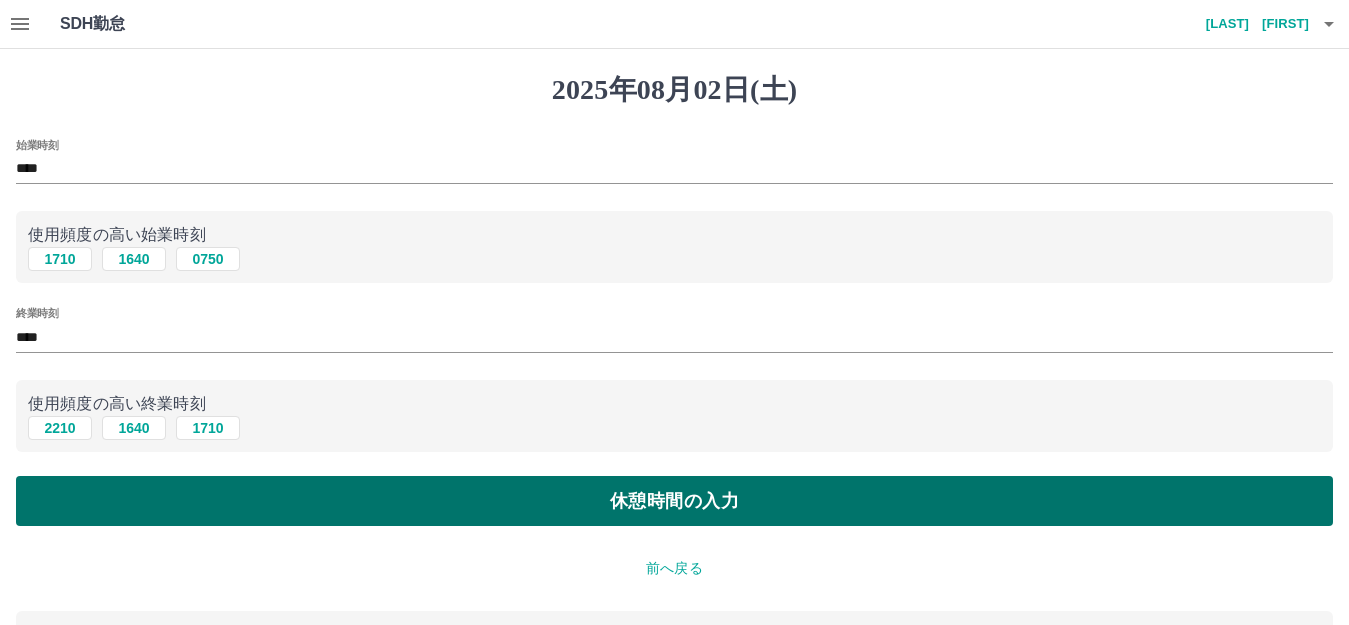 click on "休憩時間の入力" at bounding box center (674, 501) 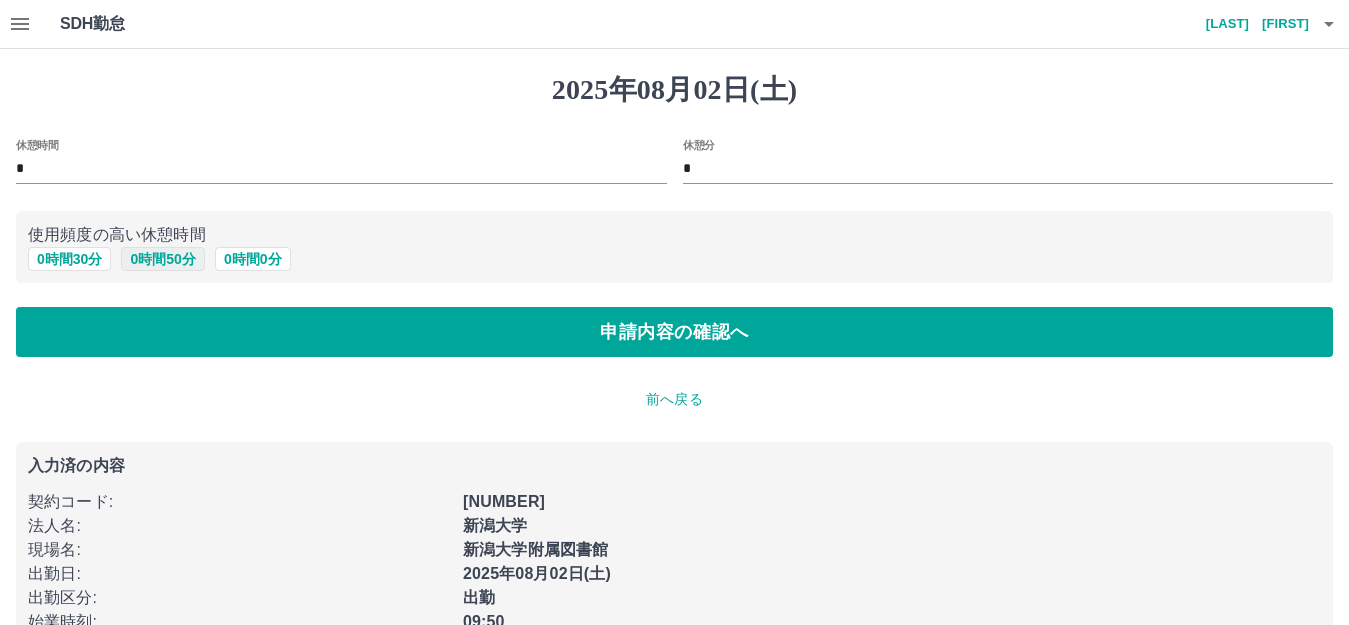 click on "0 時間 50 分" at bounding box center (162, 259) 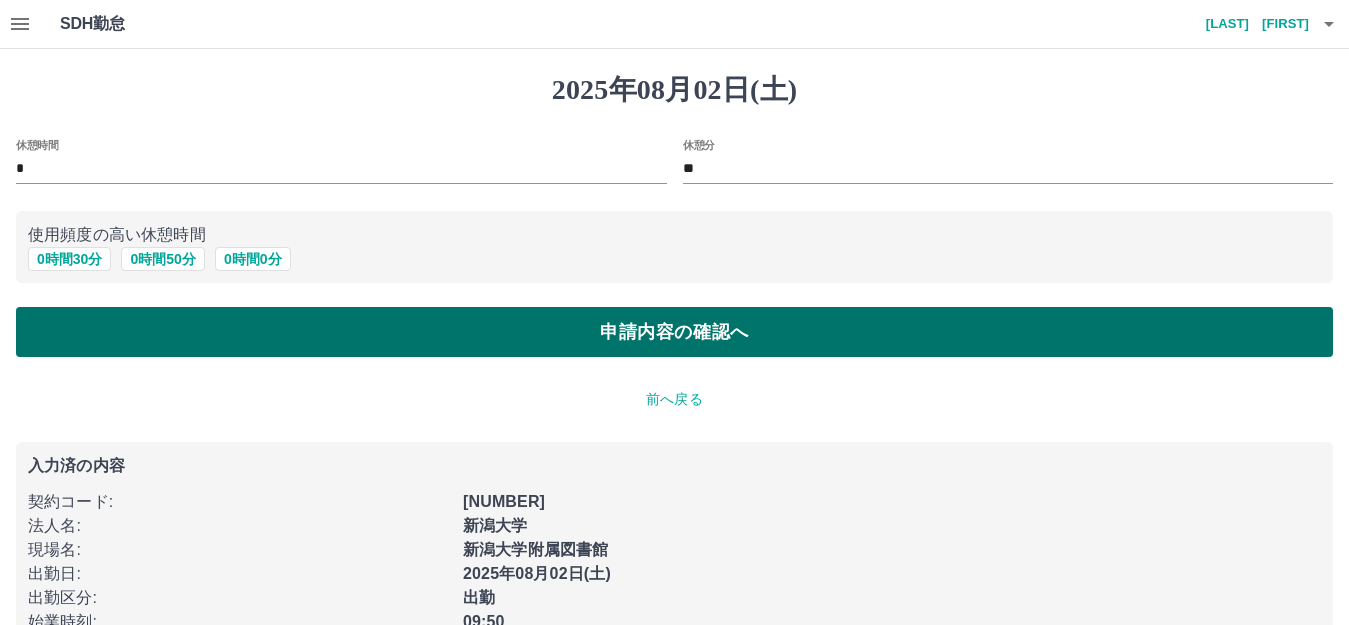 click on "申請内容の確認へ" at bounding box center (674, 332) 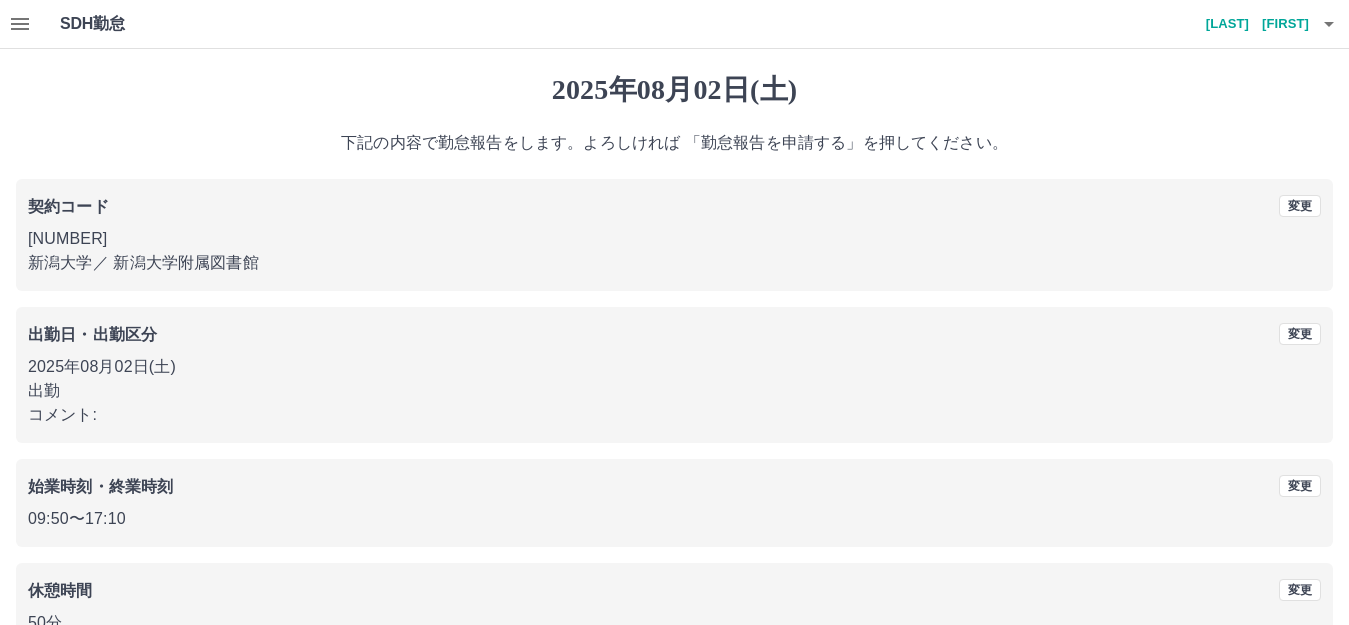 scroll, scrollTop: 124, scrollLeft: 0, axis: vertical 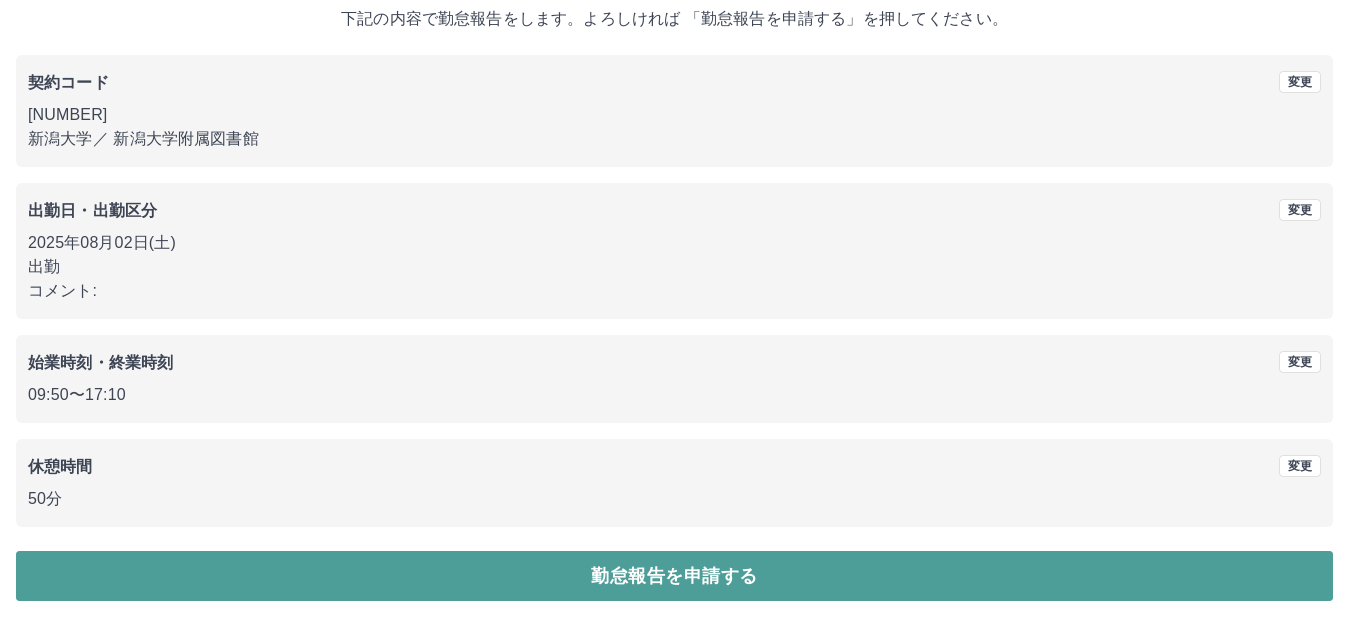 click on "勤怠報告を申請する" at bounding box center (674, 576) 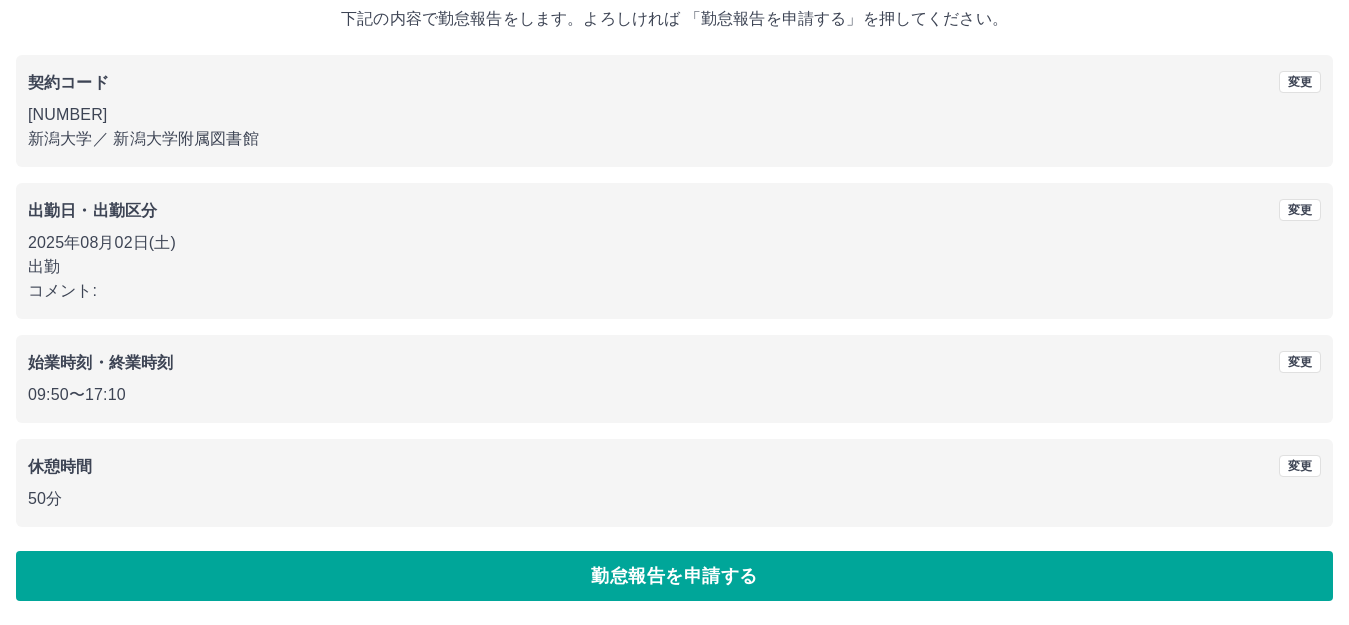 scroll, scrollTop: 0, scrollLeft: 0, axis: both 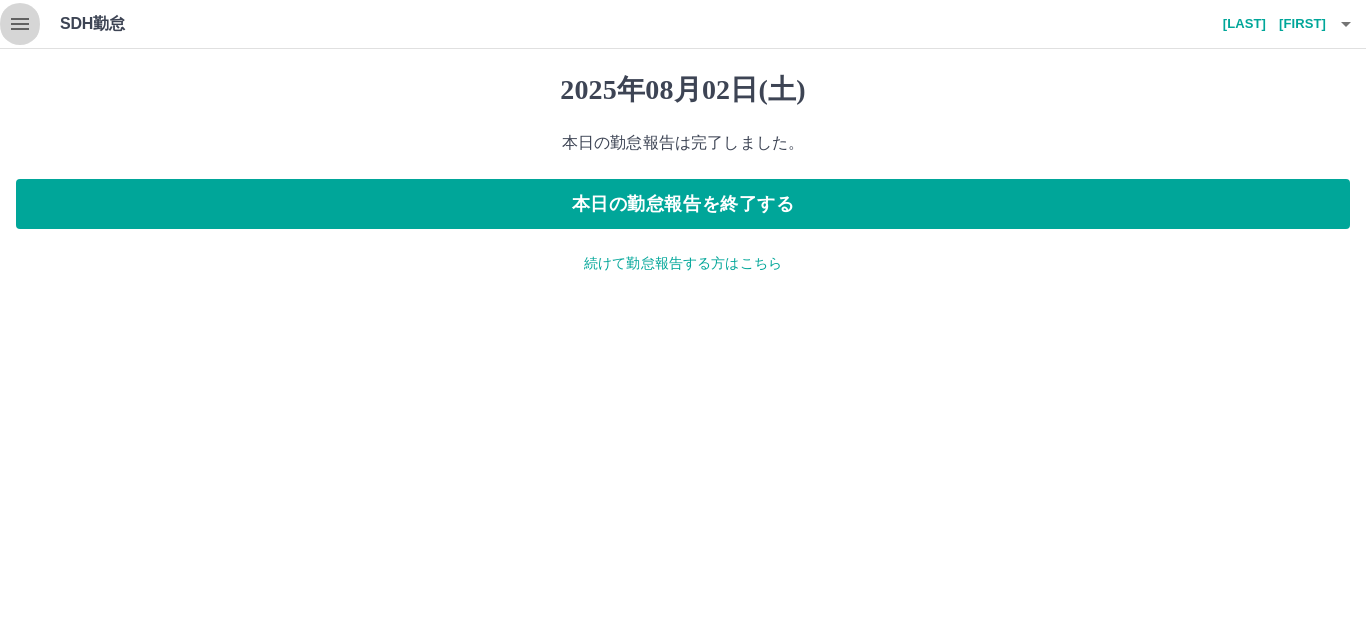click 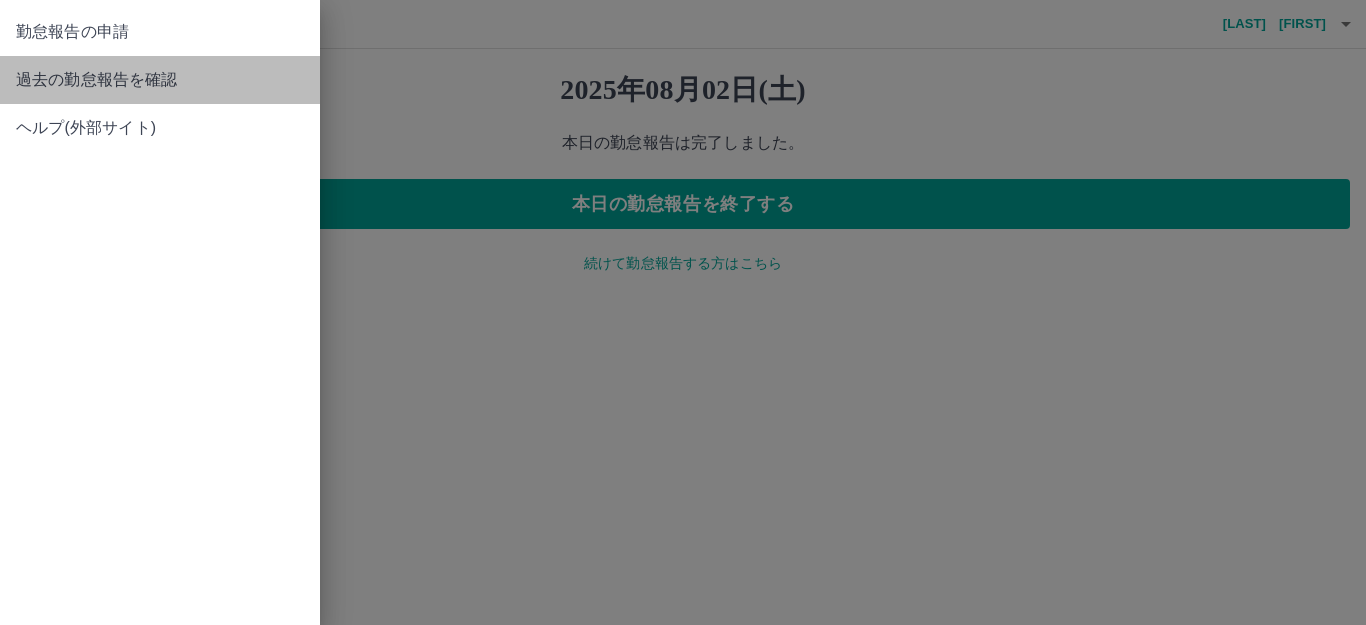 click on "過去の勤怠報告を確認" at bounding box center (160, 80) 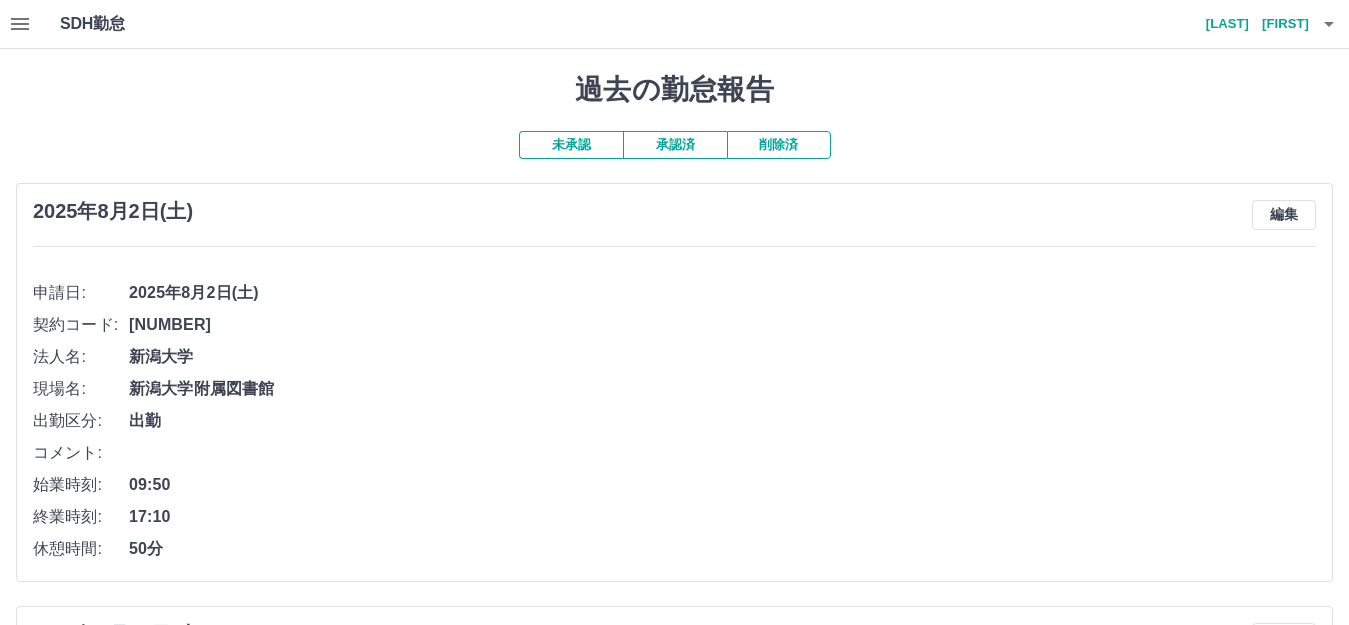 scroll, scrollTop: 547, scrollLeft: 0, axis: vertical 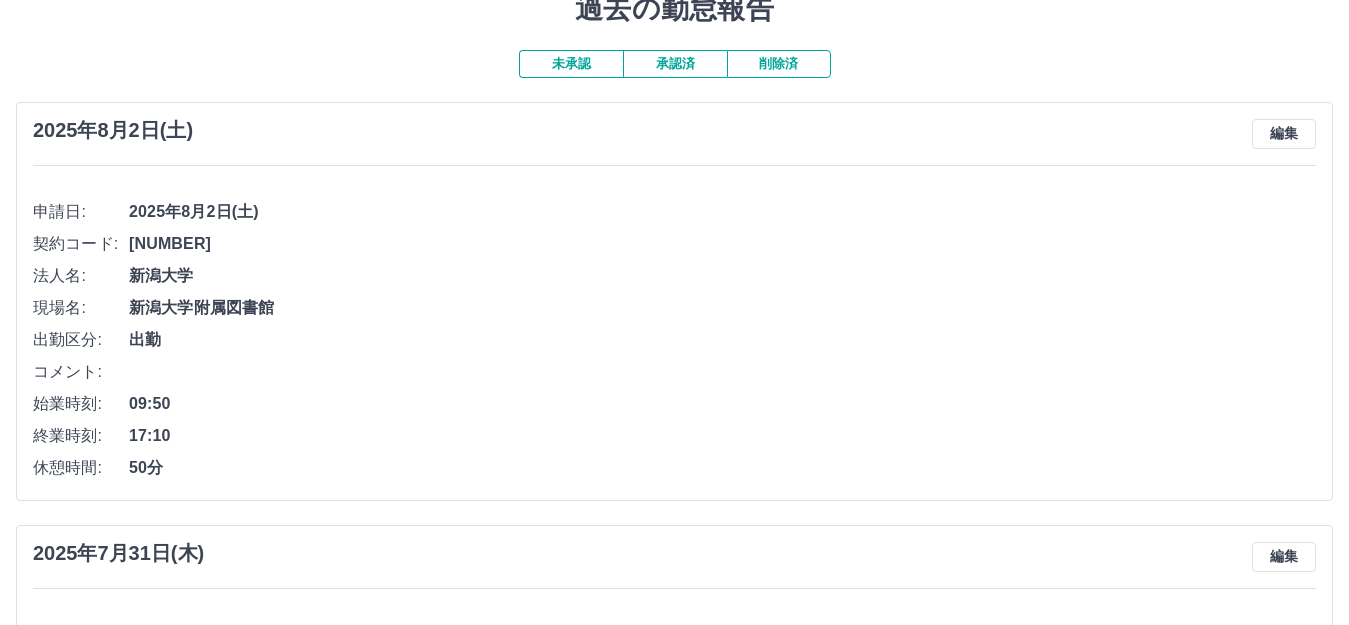 click on "未承認" at bounding box center [571, 64] 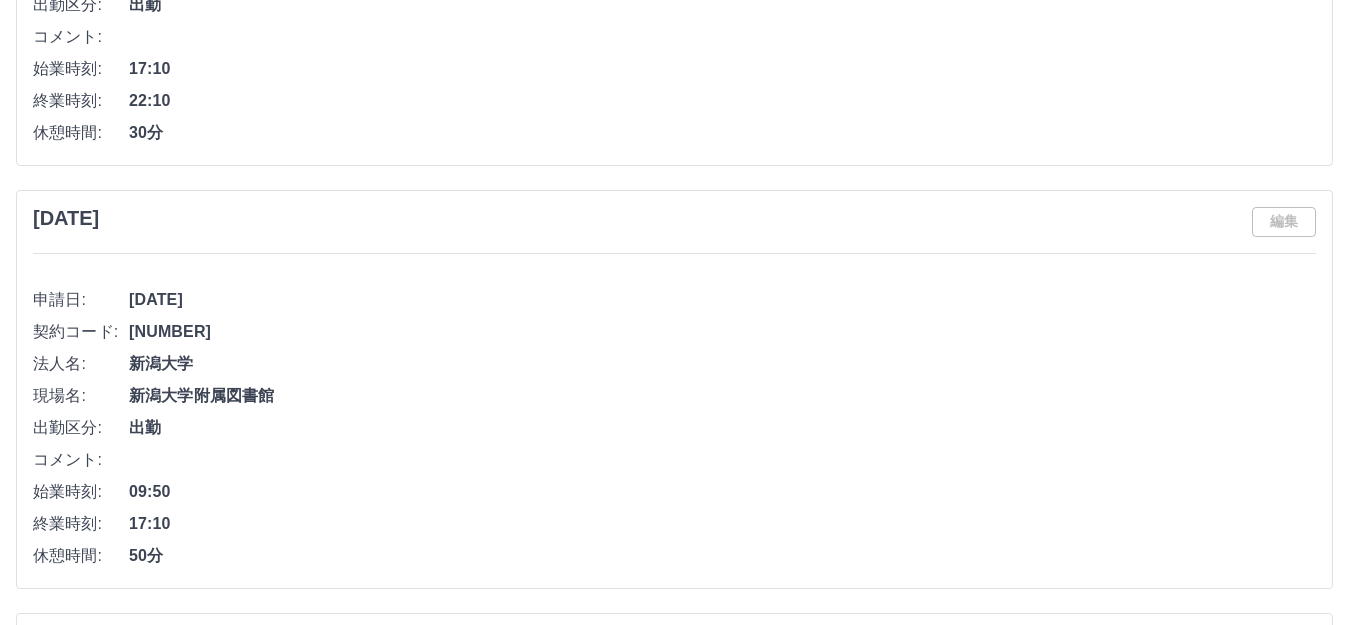 scroll, scrollTop: 4906, scrollLeft: 0, axis: vertical 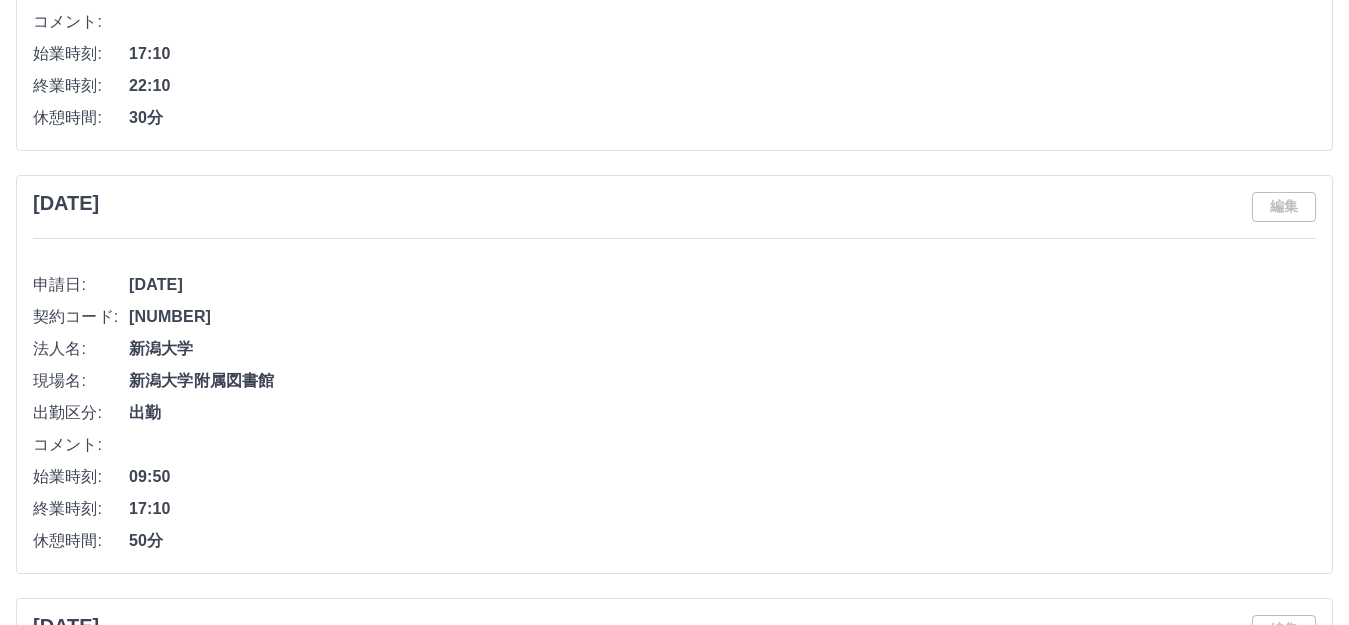 click on "休憩時間: 30分" at bounding box center [674, 118] 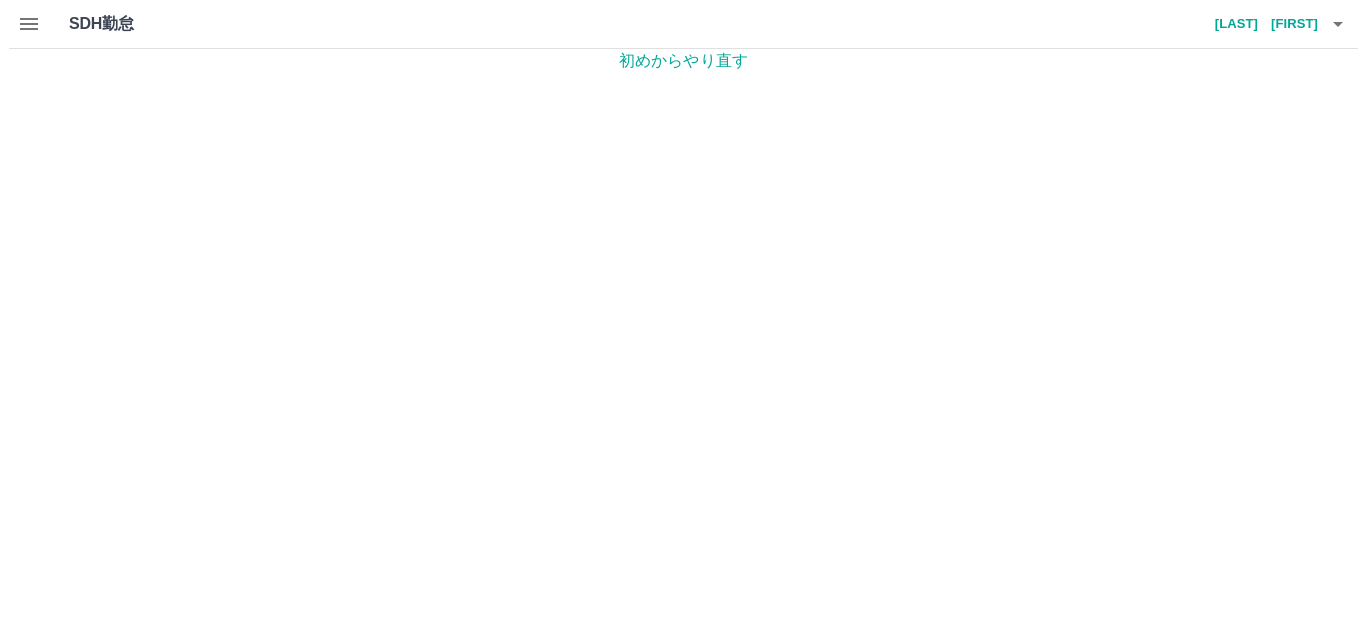 scroll, scrollTop: 0, scrollLeft: 0, axis: both 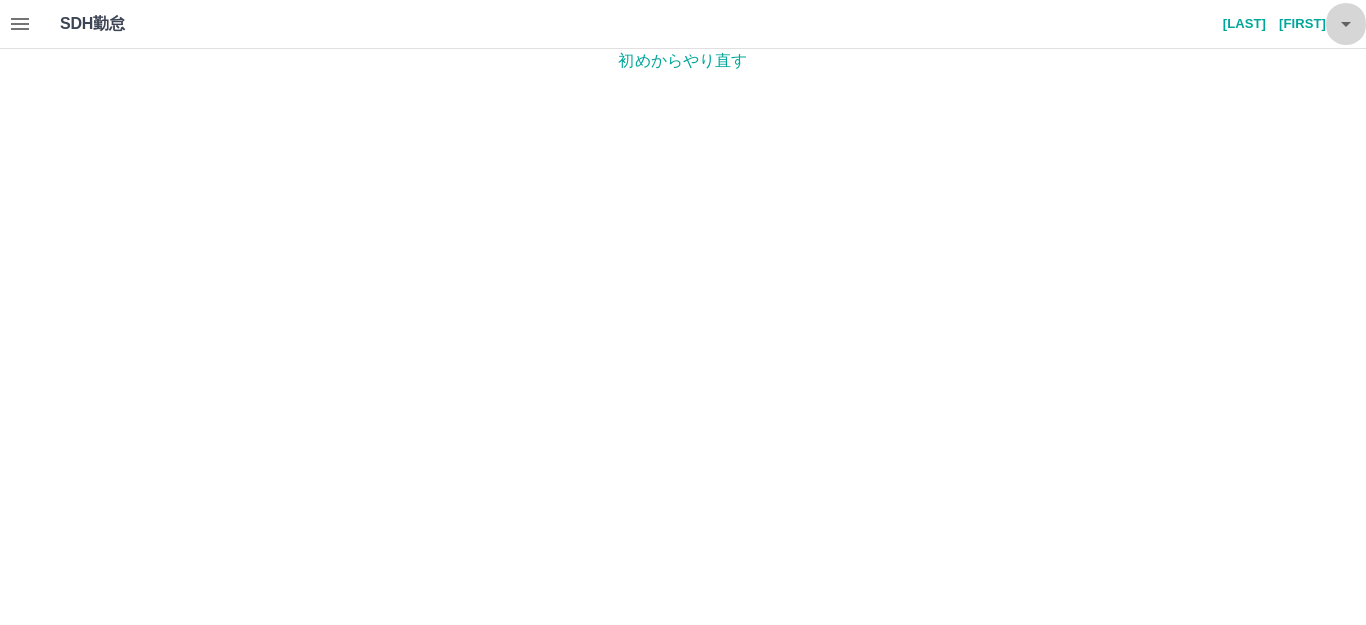 click 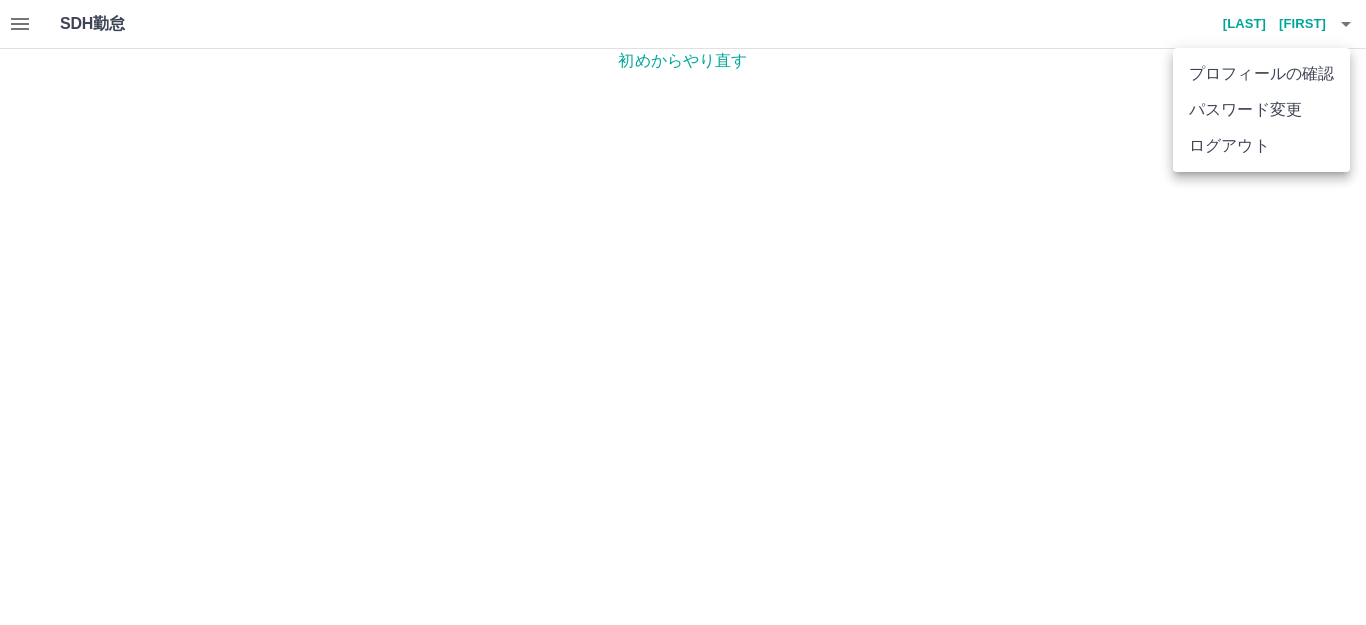 click on "ログアウト" at bounding box center [1261, 146] 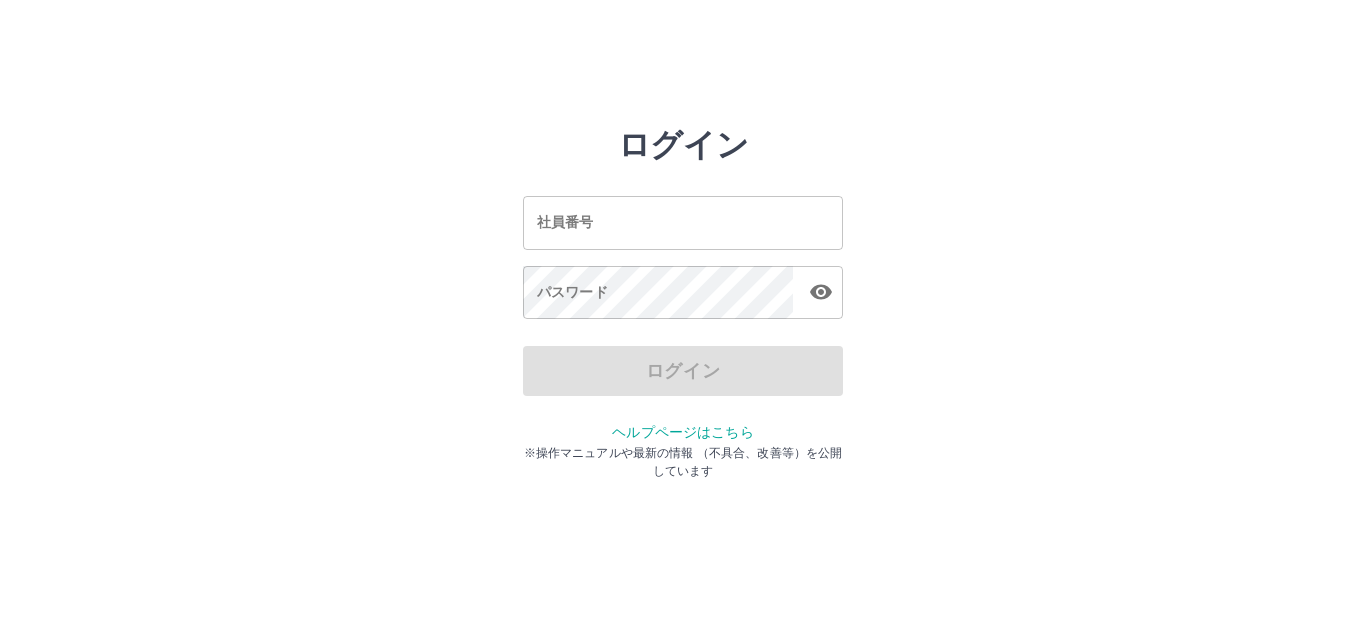 scroll, scrollTop: 0, scrollLeft: 0, axis: both 